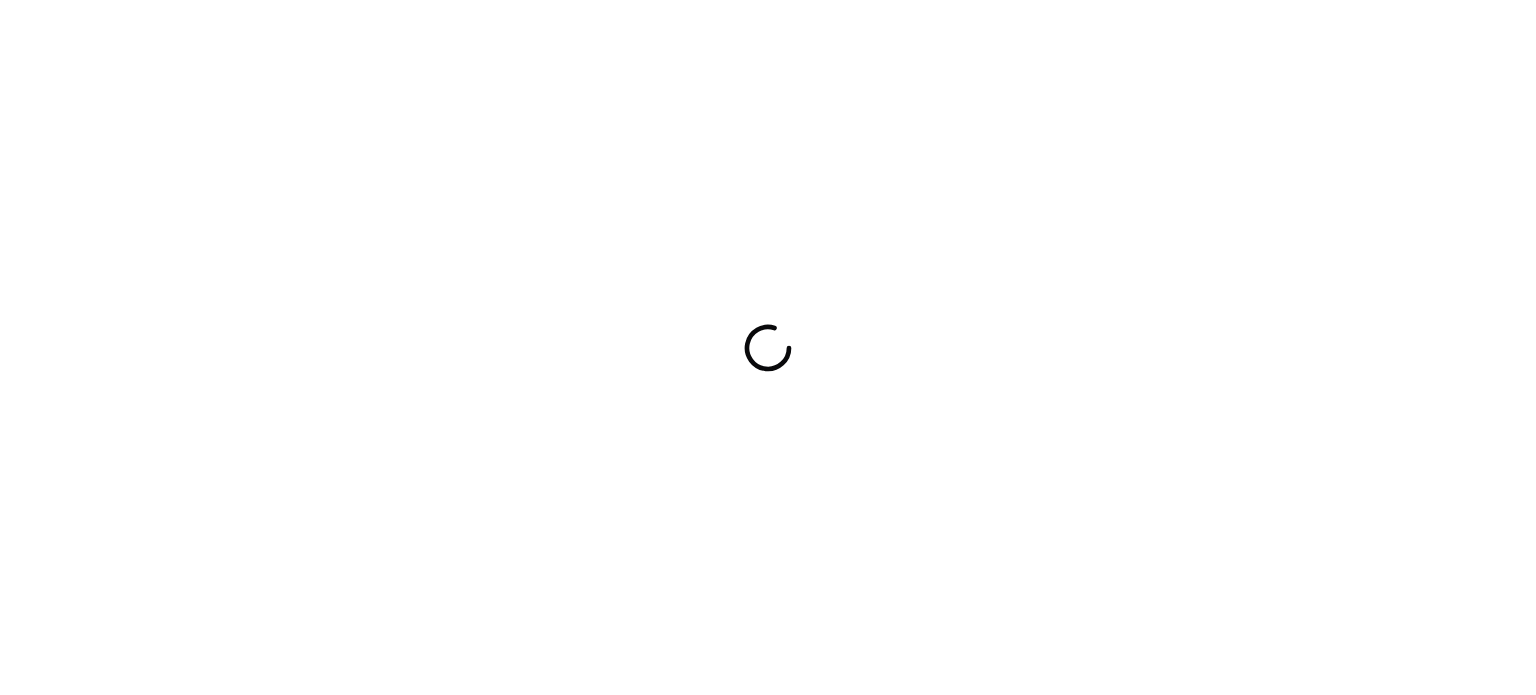 scroll, scrollTop: 0, scrollLeft: 0, axis: both 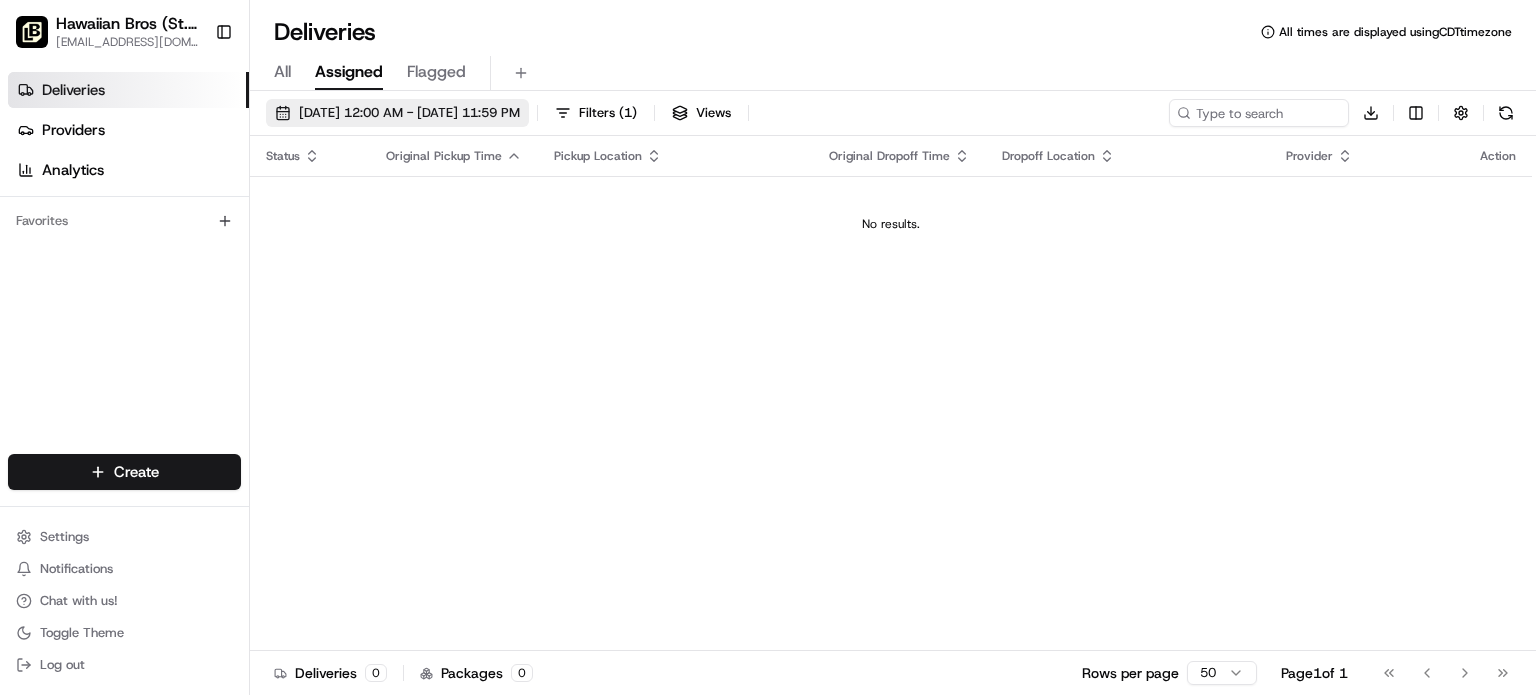click on "07/13/2025 12:00 AM - 07/13/2025 11:59 PM" at bounding box center (409, 113) 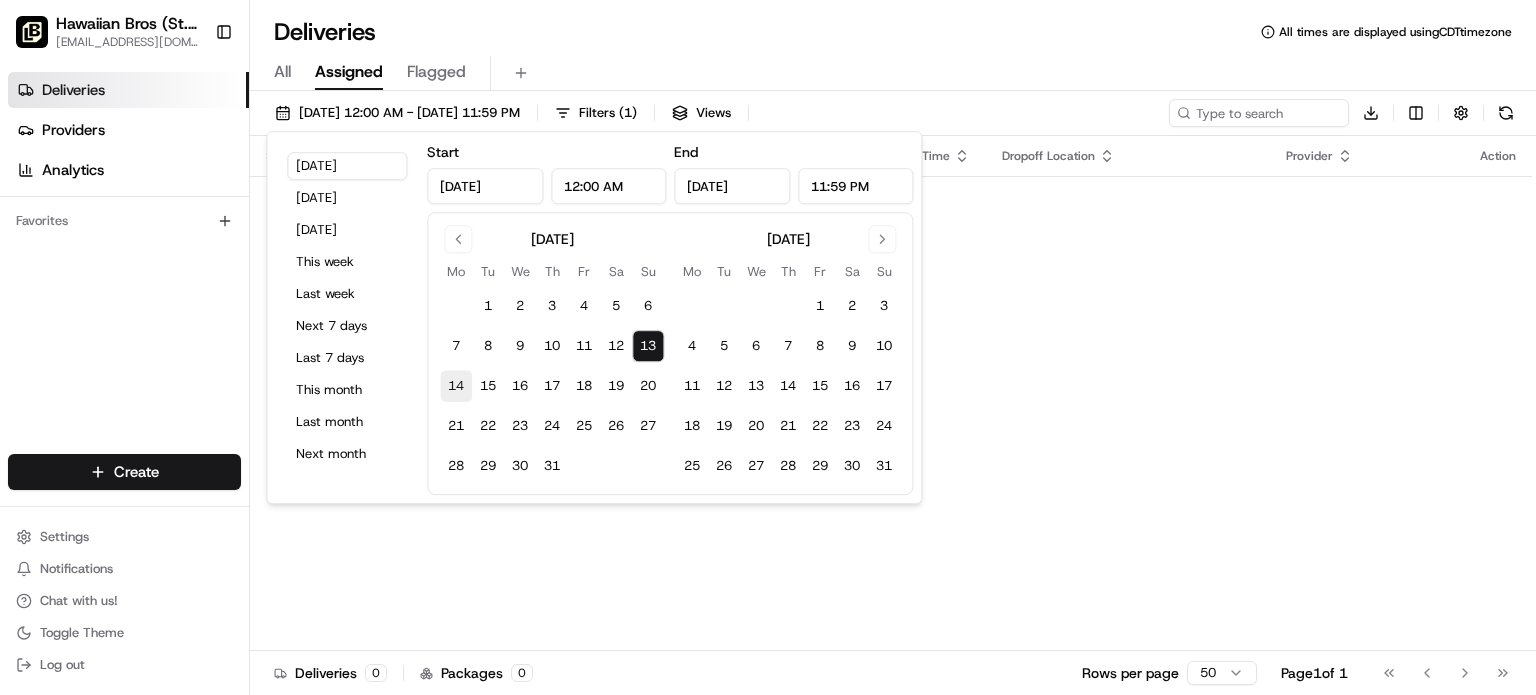 click on "14" at bounding box center (456, 386) 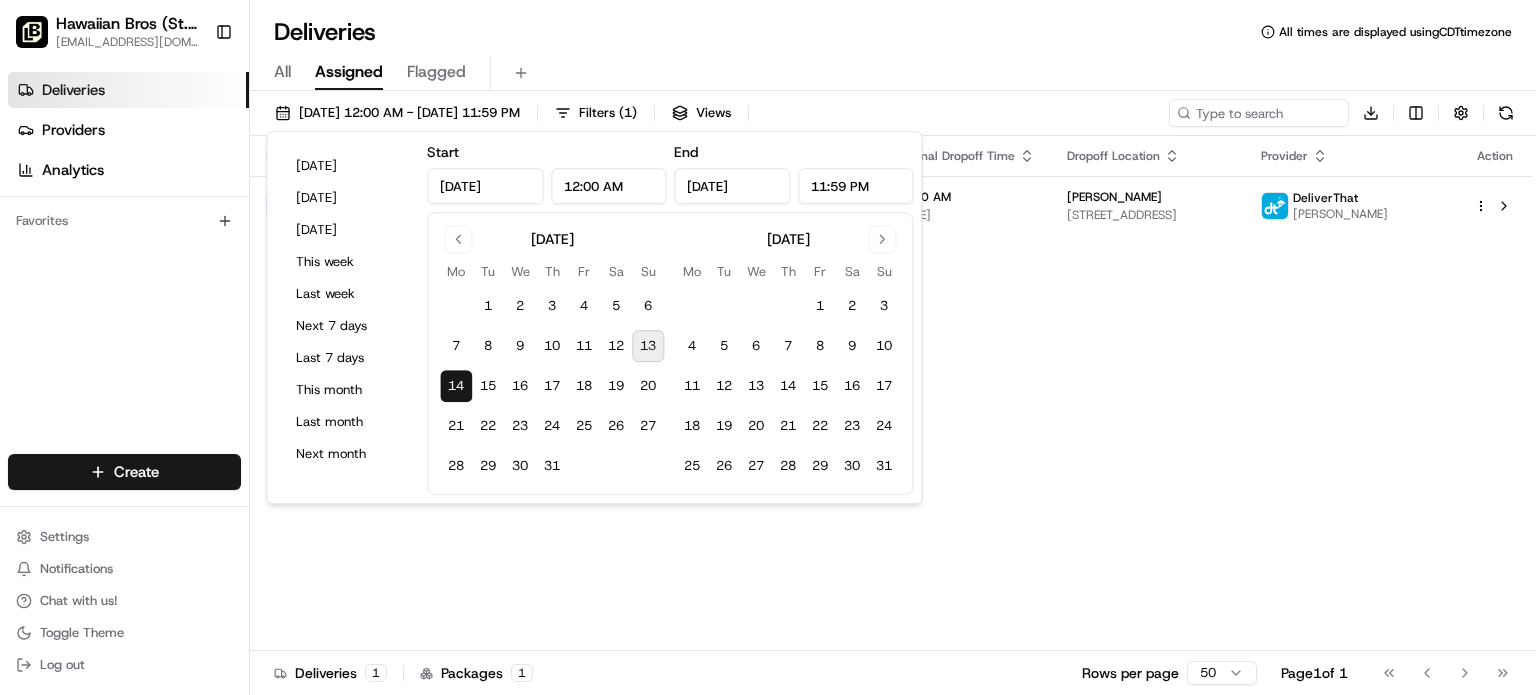 click on "Deliveries All times are displayed using  CDT  timezone All Assigned Flagged 07/14/2025 12:00 AM - 07/14/2025 11:59 PM Filters ( 1 ) Views Download Status Original Pickup Time Pickup Location Original Dropoff Time Dropoff Location Provider Action Assigned Driver 10:35 AM 07/14/2025 Hawaiian Bros (St. Joe MO) 2204 N Belt Hwy, St Joseph, MO 64506, USA 11:00 AM 07/14/2025 michele watson 1411 Oak St, Wathena, KS 66090, USA DeliverThat Christopher Hines Deliveries 1 Packages 1 Rows per page 50 Page  1  of   1 Go to first page Go to previous page Go to next page Go to last page" at bounding box center [893, 347] 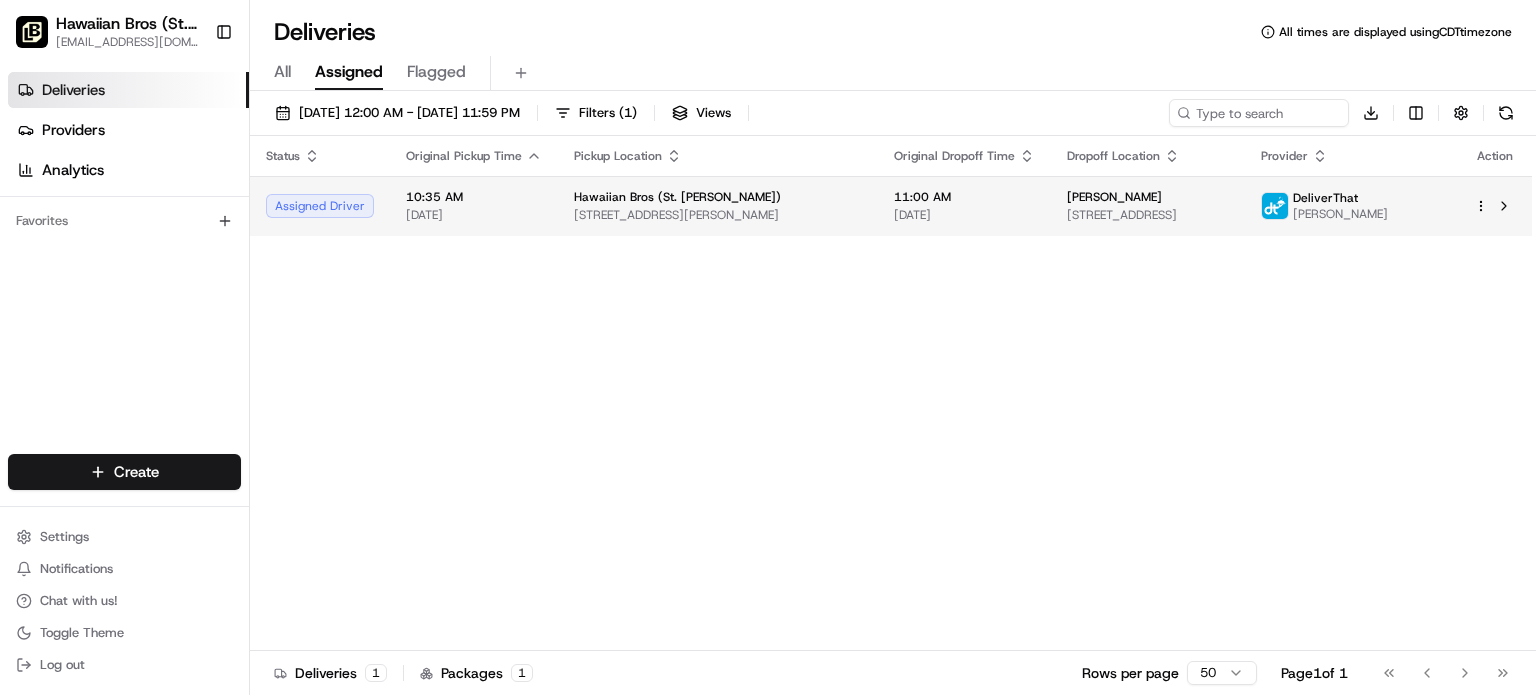 click on "Hawaiian Bros (St. [PERSON_NAME])" at bounding box center [718, 197] 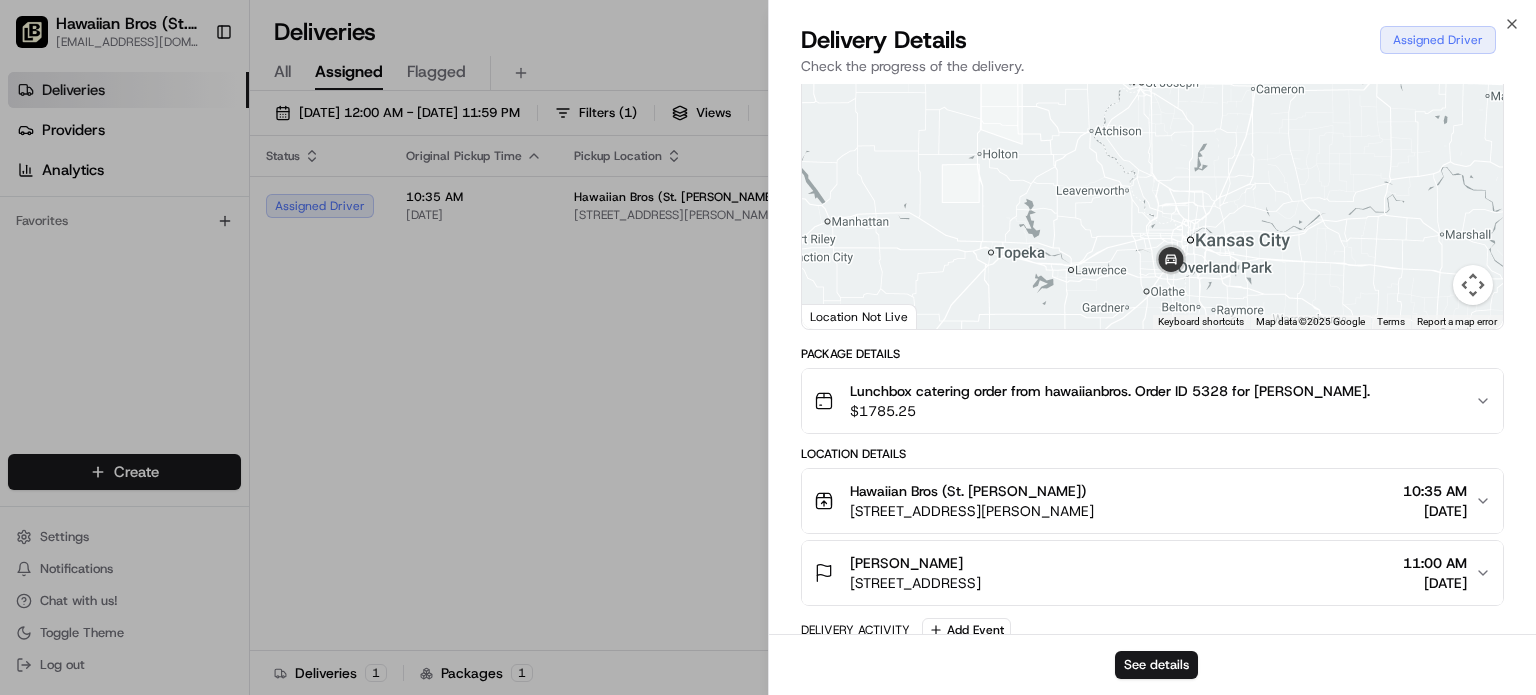 scroll, scrollTop: 356, scrollLeft: 0, axis: vertical 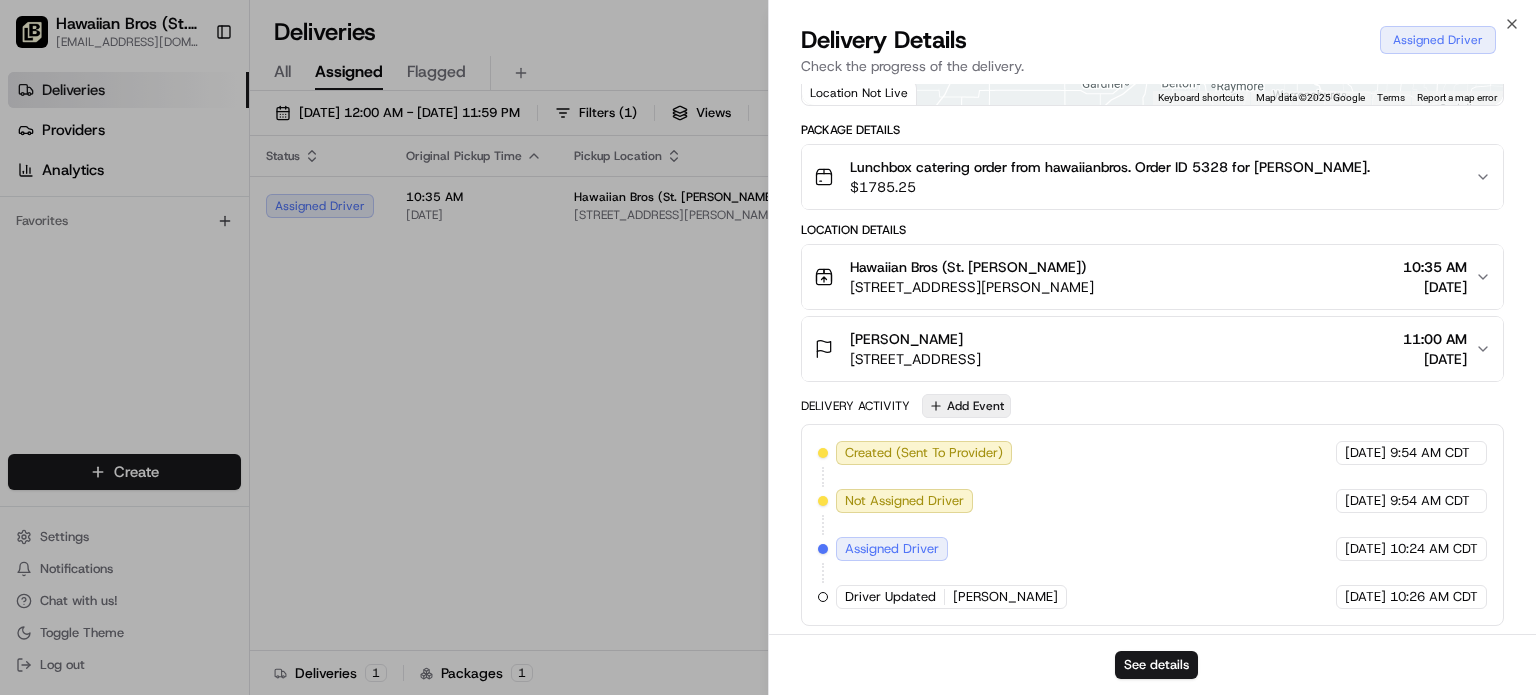 click on "Add Event" at bounding box center [966, 406] 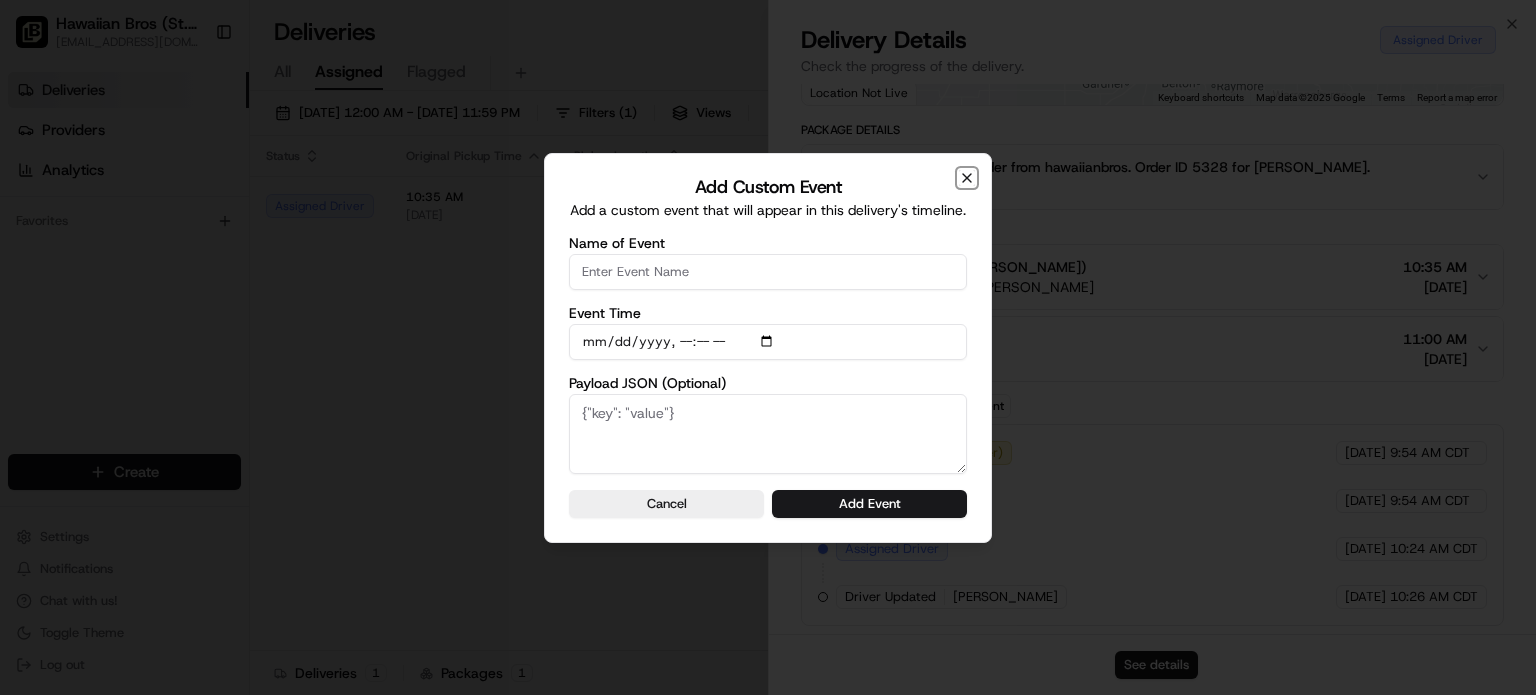 click 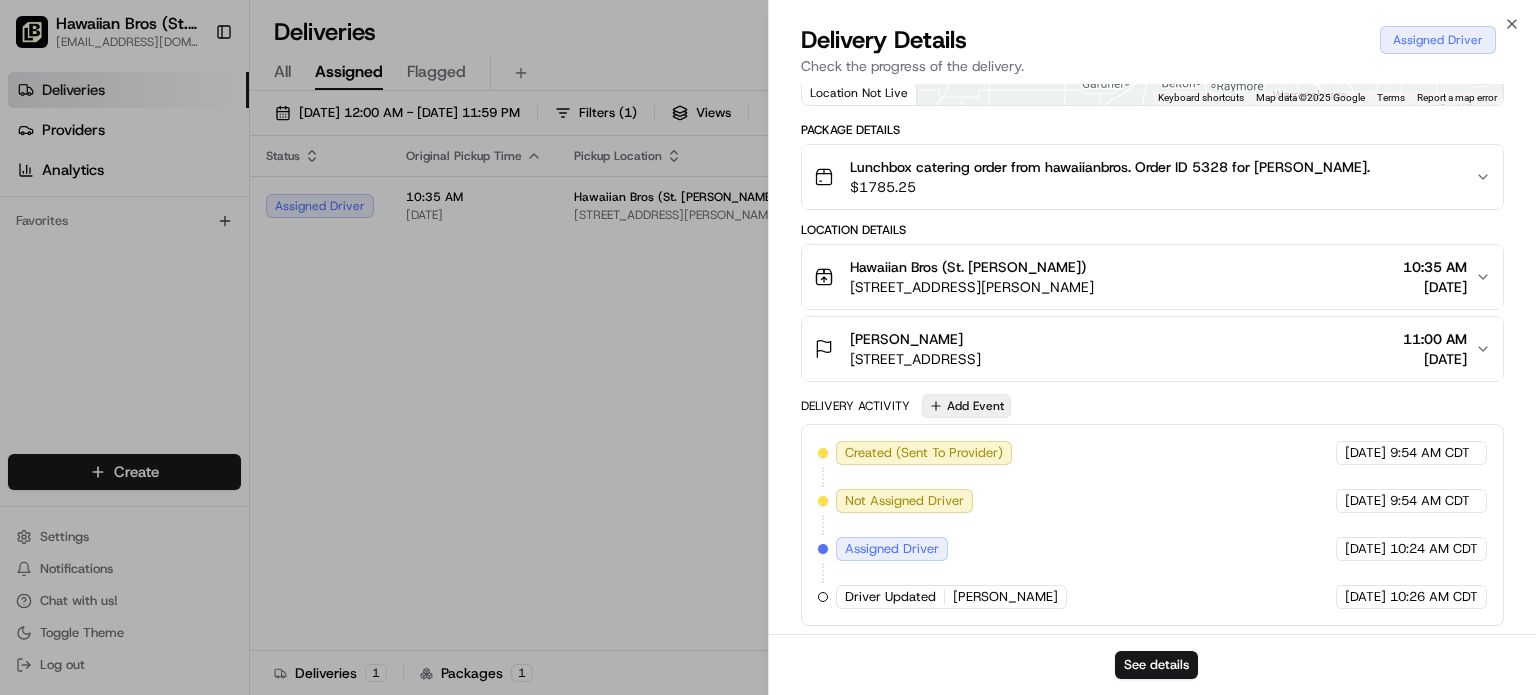 scroll, scrollTop: 0, scrollLeft: 0, axis: both 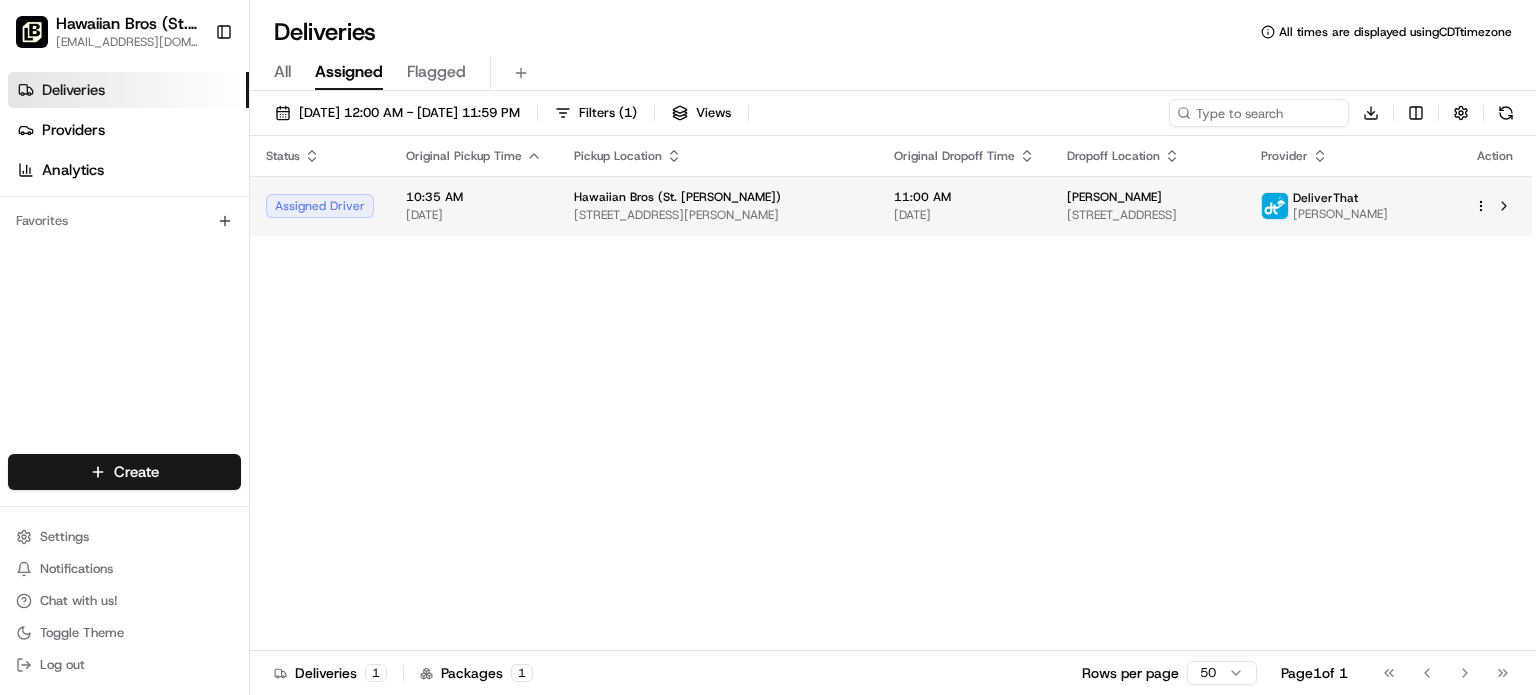 click on "Hawaiian Bros (St. Joe MO) store0063@hawaiianbros.com Toggle Sidebar Deliveries Providers Analytics Favorites Main Menu Members & Organization Organization Users Roles Preferences Customization Tracking Orchestration Automations Dispatch Strategy Locations Pickup Locations Dropoff Locations Billing Billing Refund Requests Integrations Notification Triggers Webhooks API Keys Request Logs Create Settings Notifications Chat with us! Toggle Theme Log out Deliveries All times are displayed using  CDT  timezone All Assigned Flagged 07/14/2025 12:00 AM - 07/14/2025 11:59 PM Filters ( 1 ) Views Download Status Original Pickup Time Pickup Location Original Dropoff Time Dropoff Location Provider Action Assigned Driver 10:35 AM 07/14/2025 Hawaiian Bros (St. Joe MO) 2204 N Belt Hwy, St Joseph, MO 64506, USA 11:00 AM 07/14/2025 michele watson 1411 Oak St, Wathena, KS 66090, USA DeliverThat Christopher Hines Deliveries 1 Packages 1 Rows per page 50 Page  1  of   1 Go to first page Go to previous page" at bounding box center [768, 347] 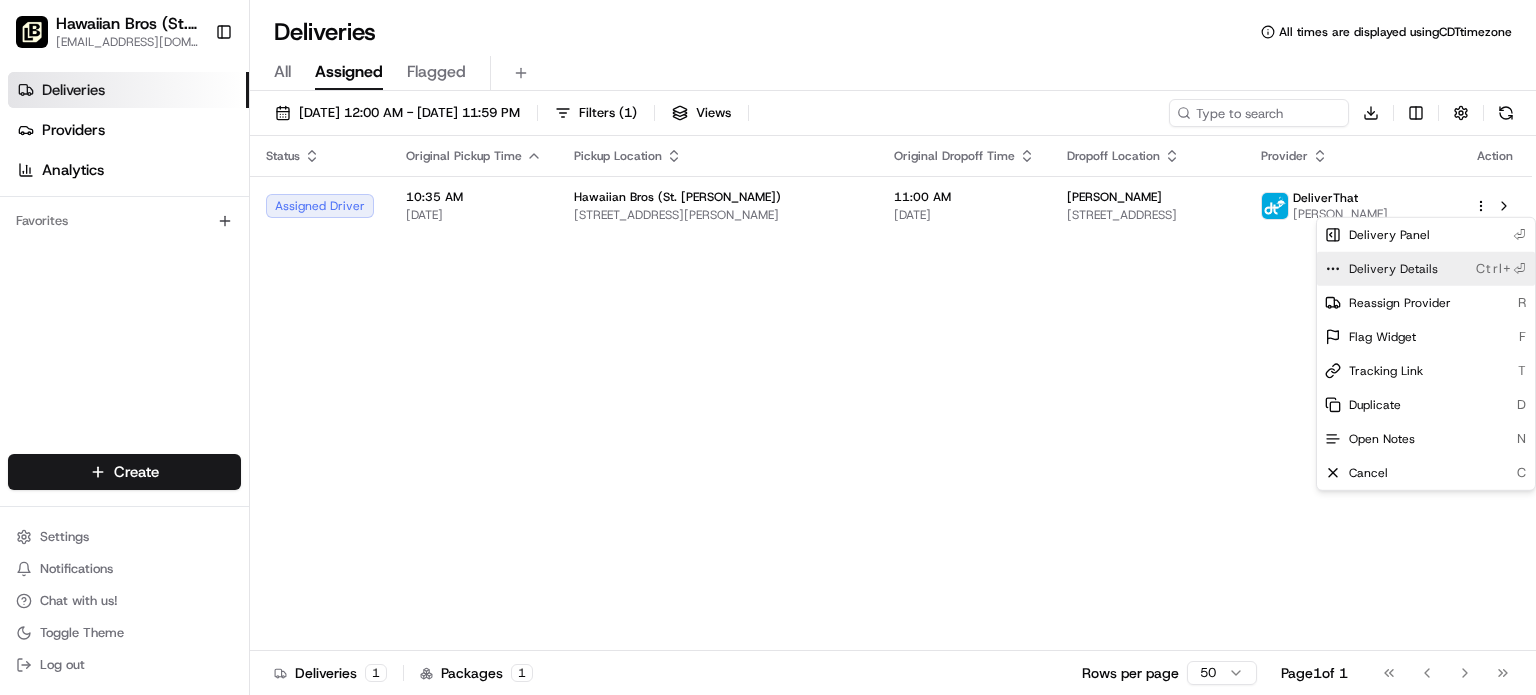 click on "Delivery Details" at bounding box center [1393, 269] 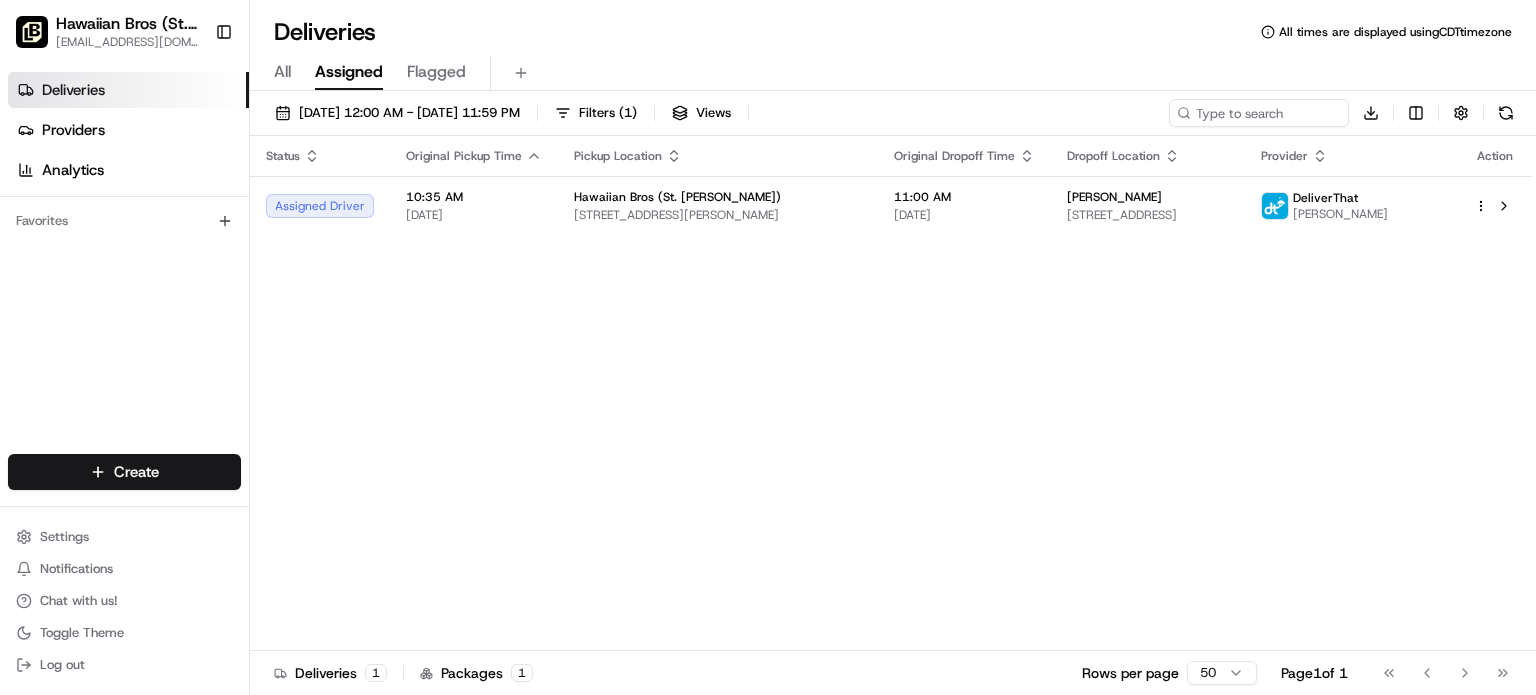 click on "Hawaiian Bros (St. Joe MO) store0063@hawaiianbros.com Toggle Sidebar Deliveries Providers Analytics Favorites Main Menu Members & Organization Organization Users Roles Preferences Customization Tracking Orchestration Automations Dispatch Strategy Locations Pickup Locations Dropoff Locations Billing Billing Refund Requests Integrations Notification Triggers Webhooks API Keys Request Logs Create Settings Notifications Chat with us! Toggle Theme Log out Deliveries All times are displayed using  CDT  timezone All Assigned Flagged 07/14/2025 12:00 AM - 07/14/2025 11:59 PM Filters ( 1 ) Views Download Status Original Pickup Time Pickup Location Original Dropoff Time Dropoff Location Provider Action Assigned Driver 10:35 AM 07/14/2025 Hawaiian Bros (St. Joe MO) 2204 N Belt Hwy, St Joseph, MO 64506, USA 11:00 AM 07/14/2025 michele watson 1411 Oak St, Wathena, KS 66090, USA DeliverThat Christopher Hines Deliveries 1 Packages 1 Rows per page 50 Page  1  of   1 Go to first page Go to previous page" at bounding box center (768, 347) 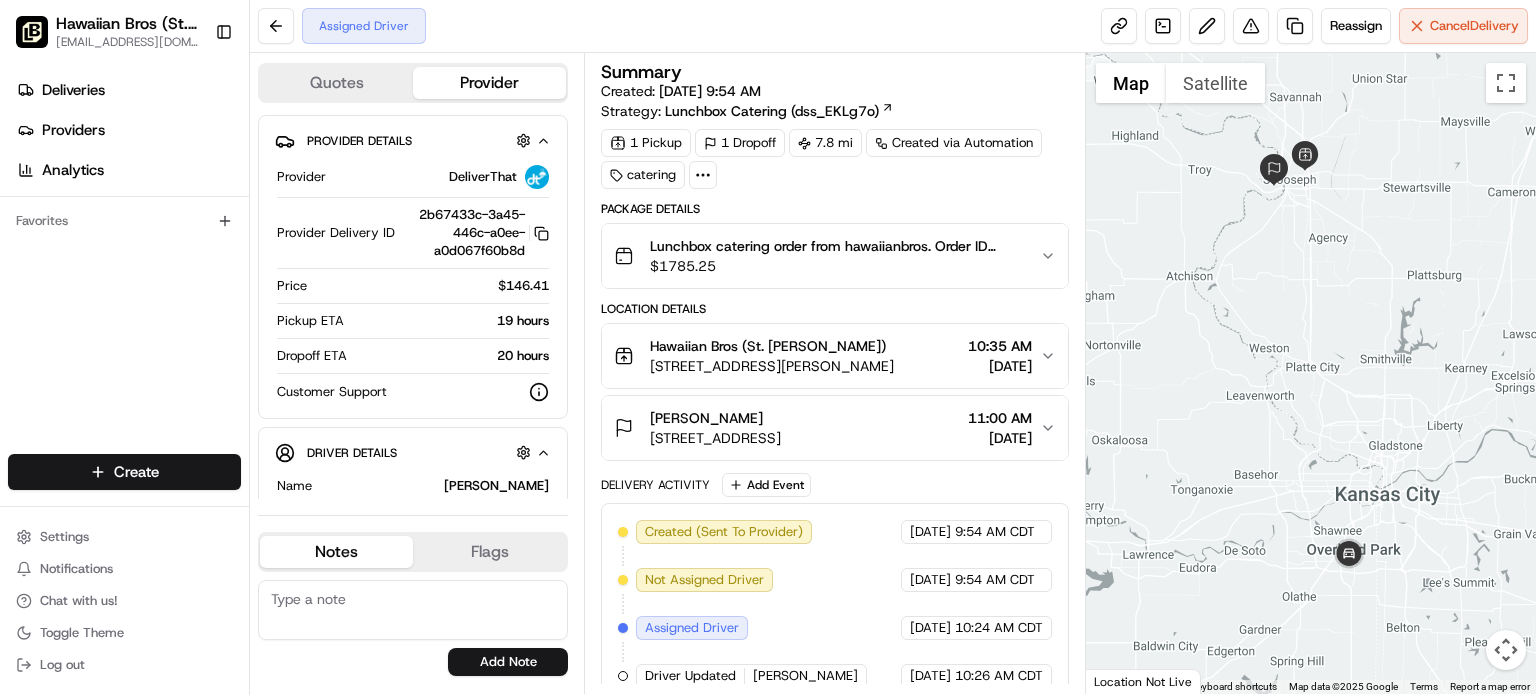 scroll, scrollTop: 0, scrollLeft: 0, axis: both 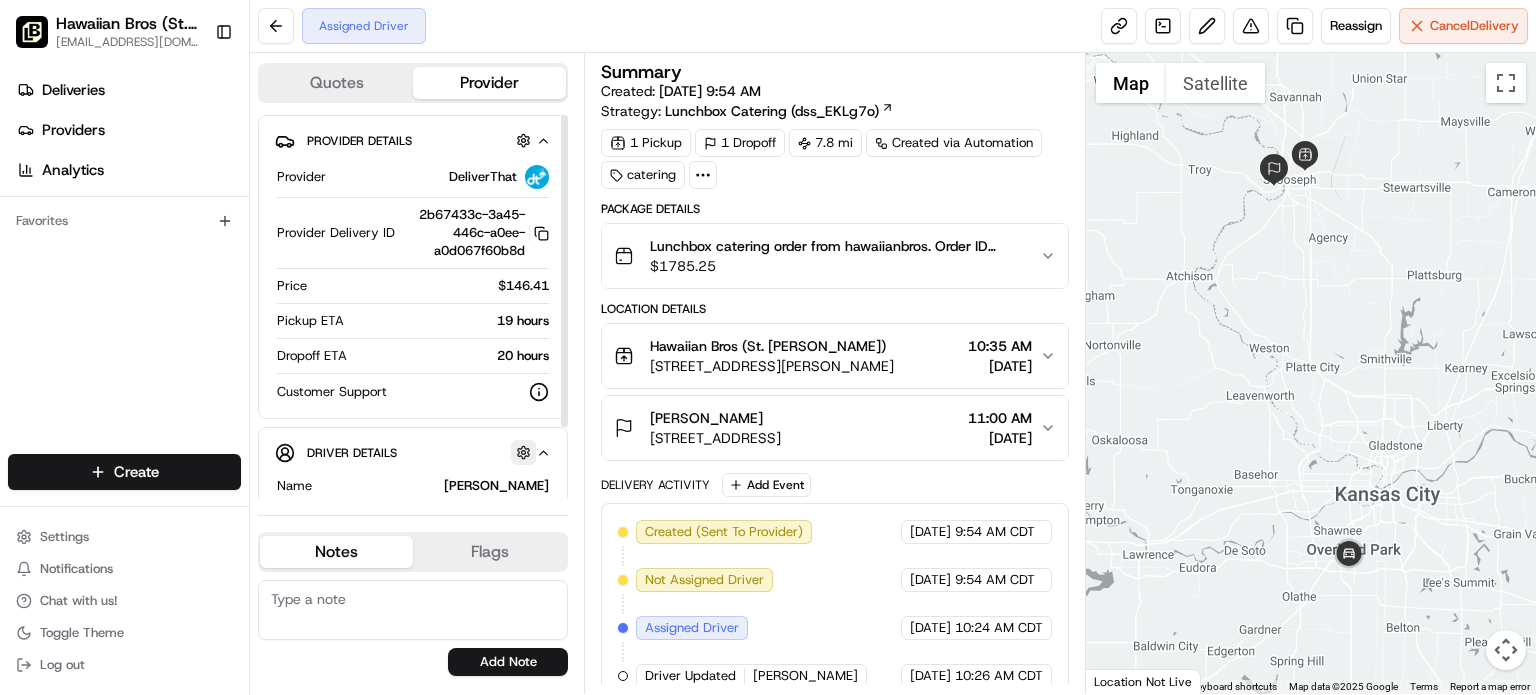 click at bounding box center (523, 452) 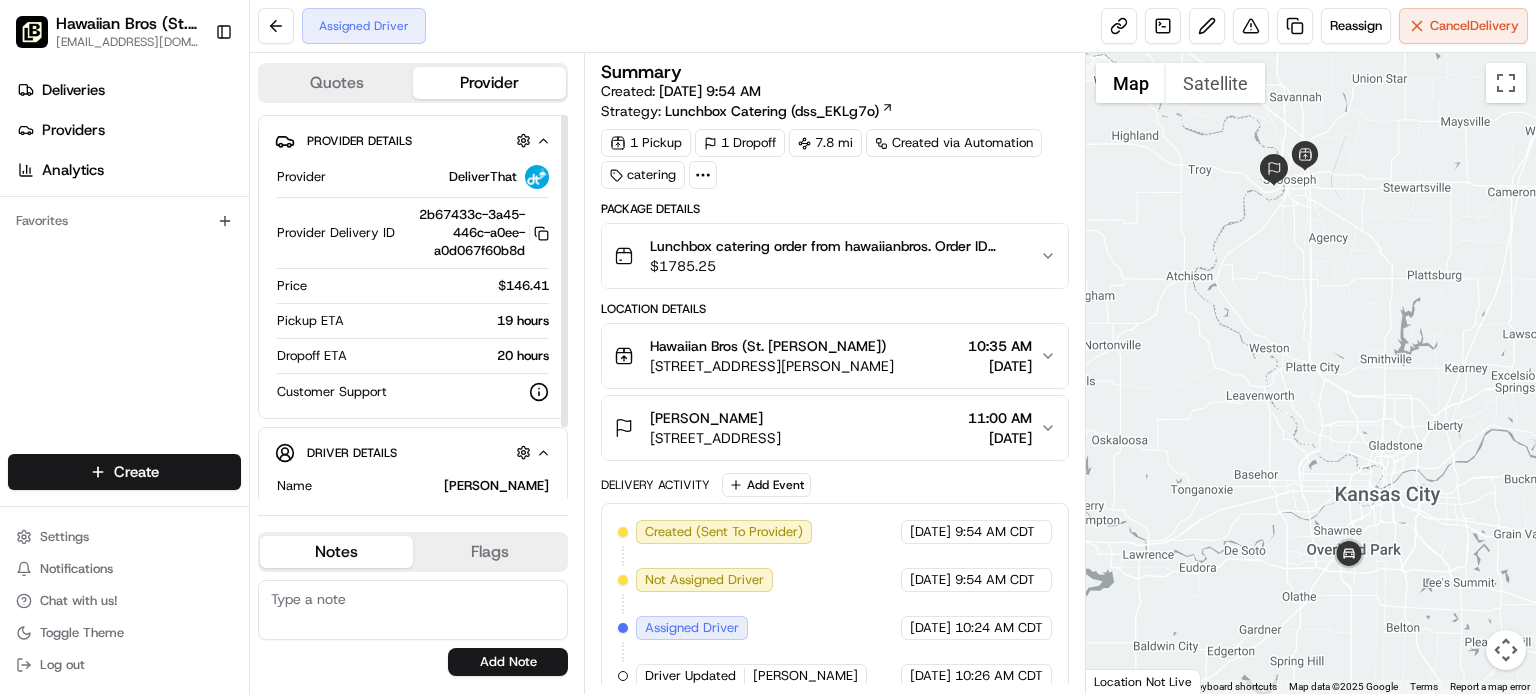 drag, startPoint x: 546, startPoint y: 455, endPoint x: 473, endPoint y: 424, distance: 79.30952 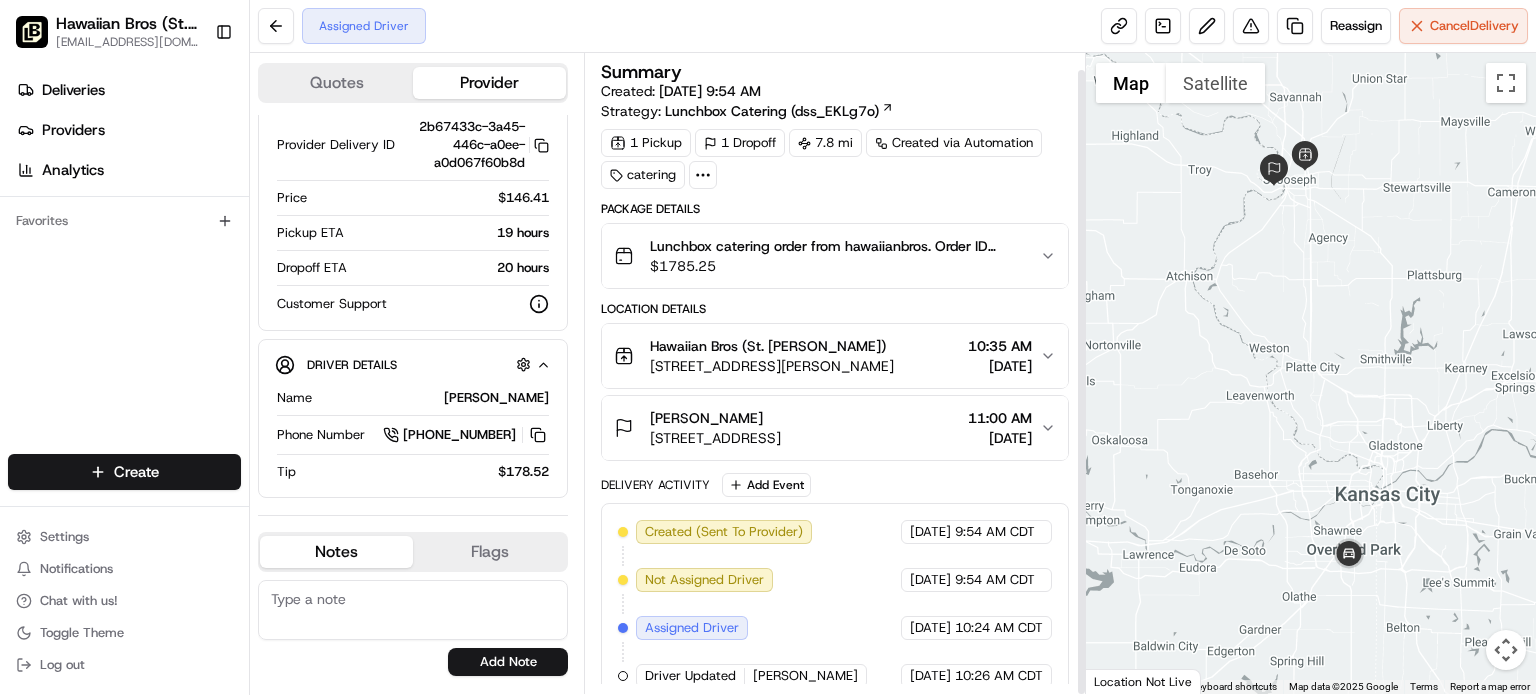 scroll, scrollTop: 16, scrollLeft: 0, axis: vertical 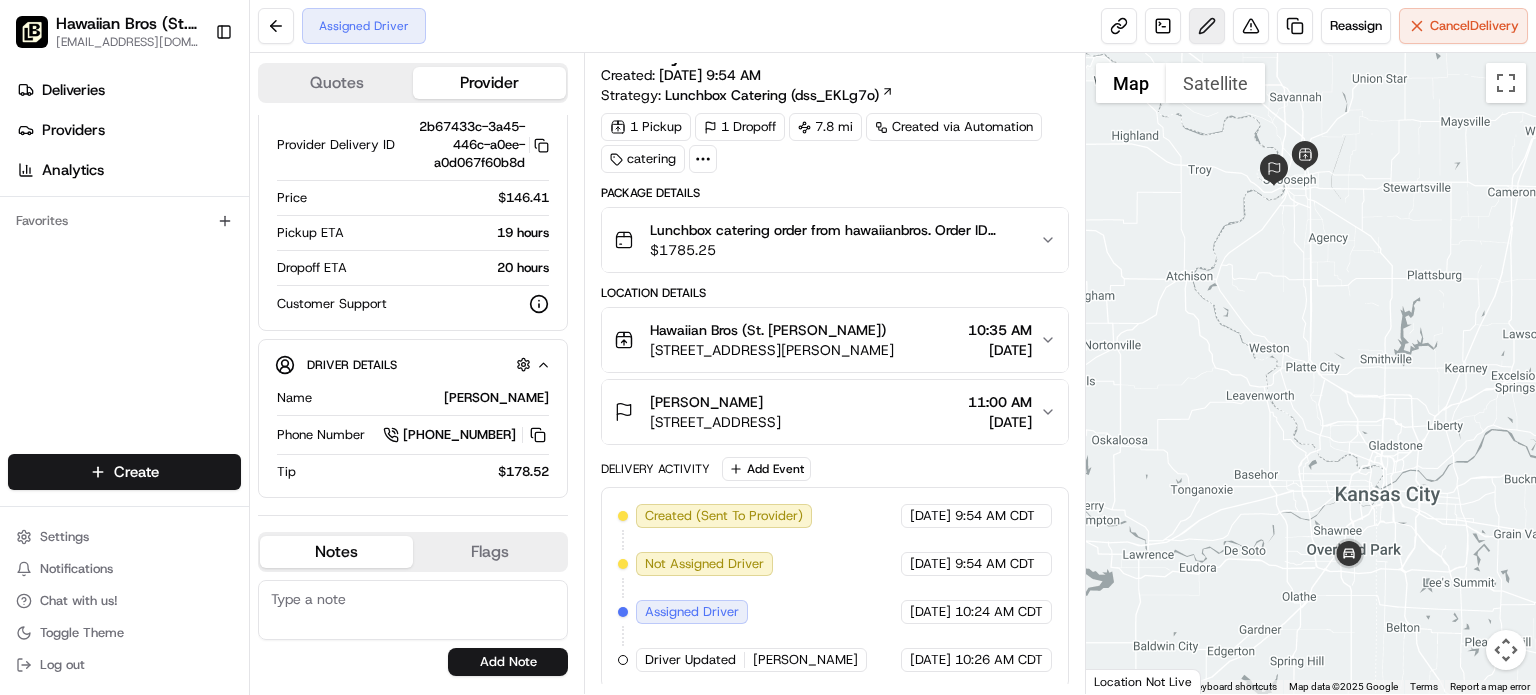 click at bounding box center (1207, 26) 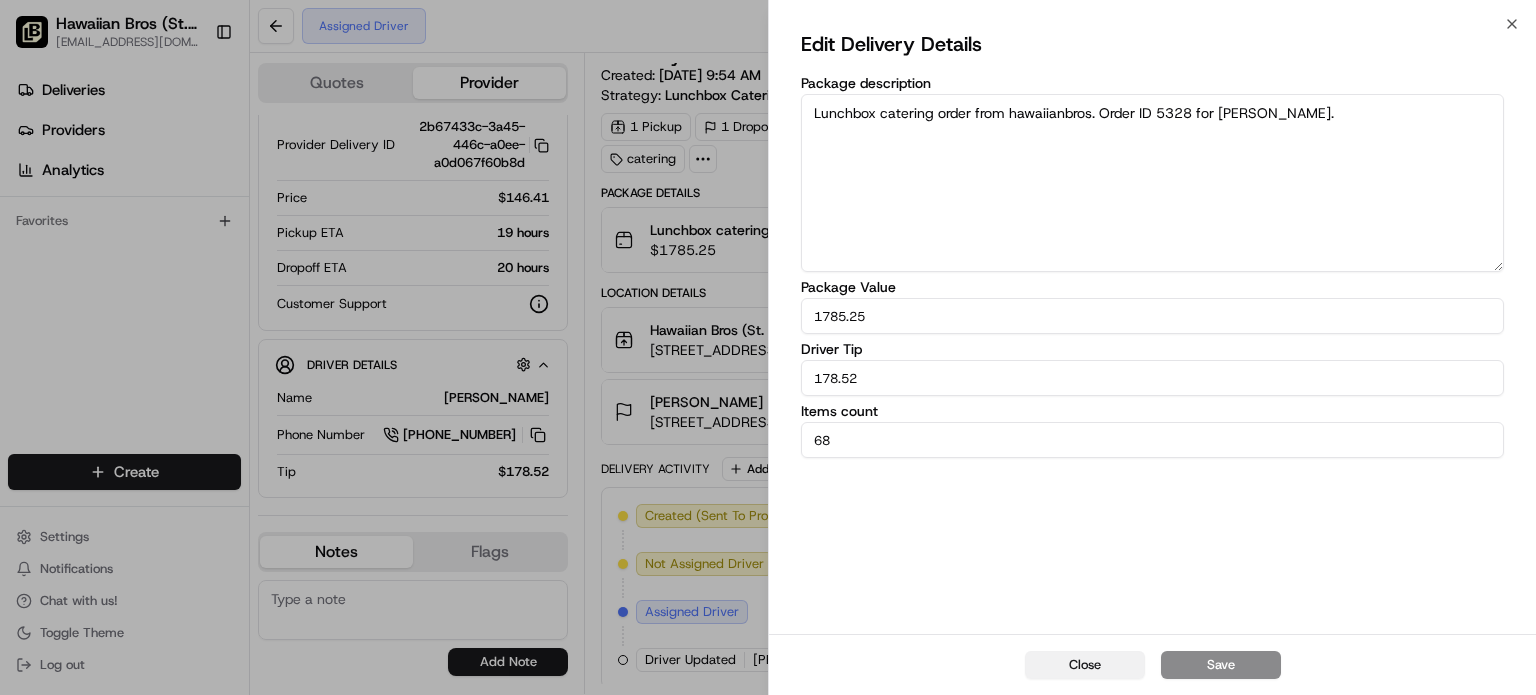 click on "Close" at bounding box center (1085, 665) 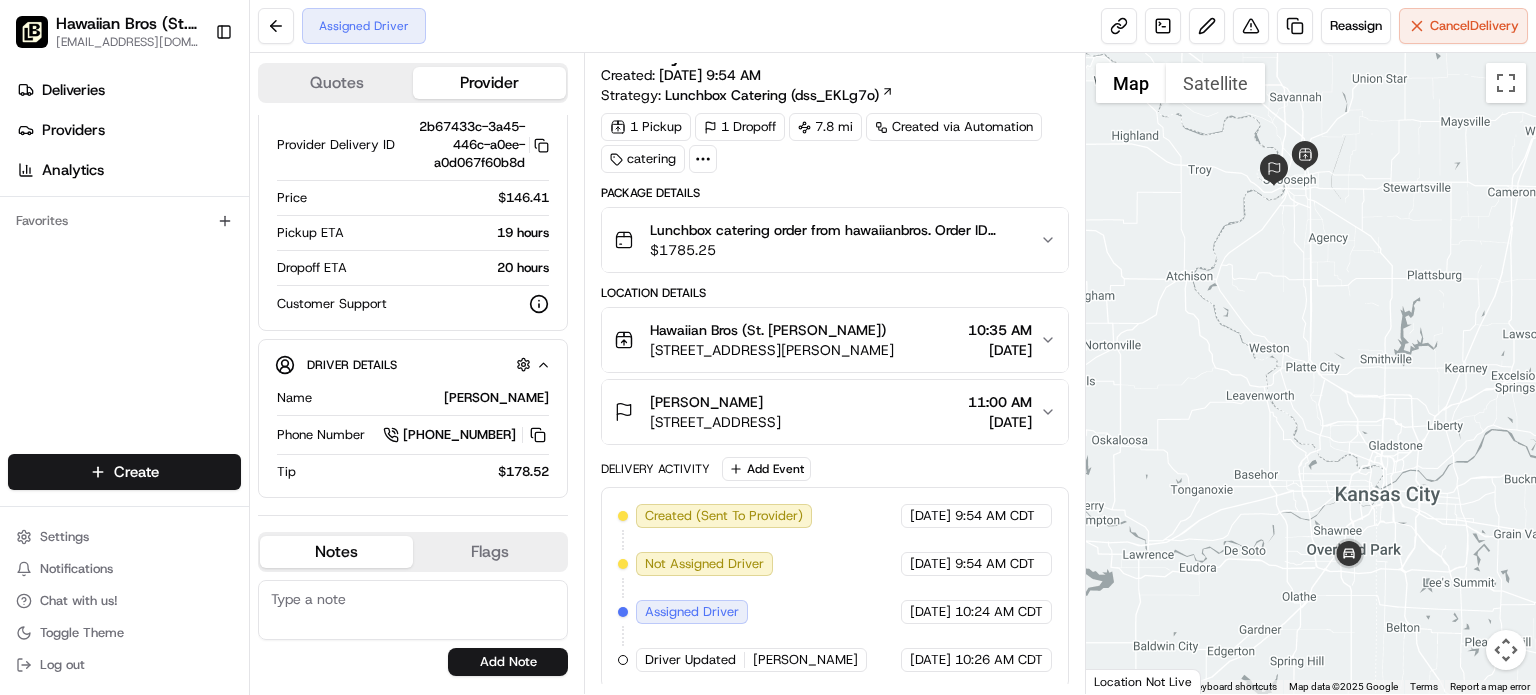 click at bounding box center (703, 159) 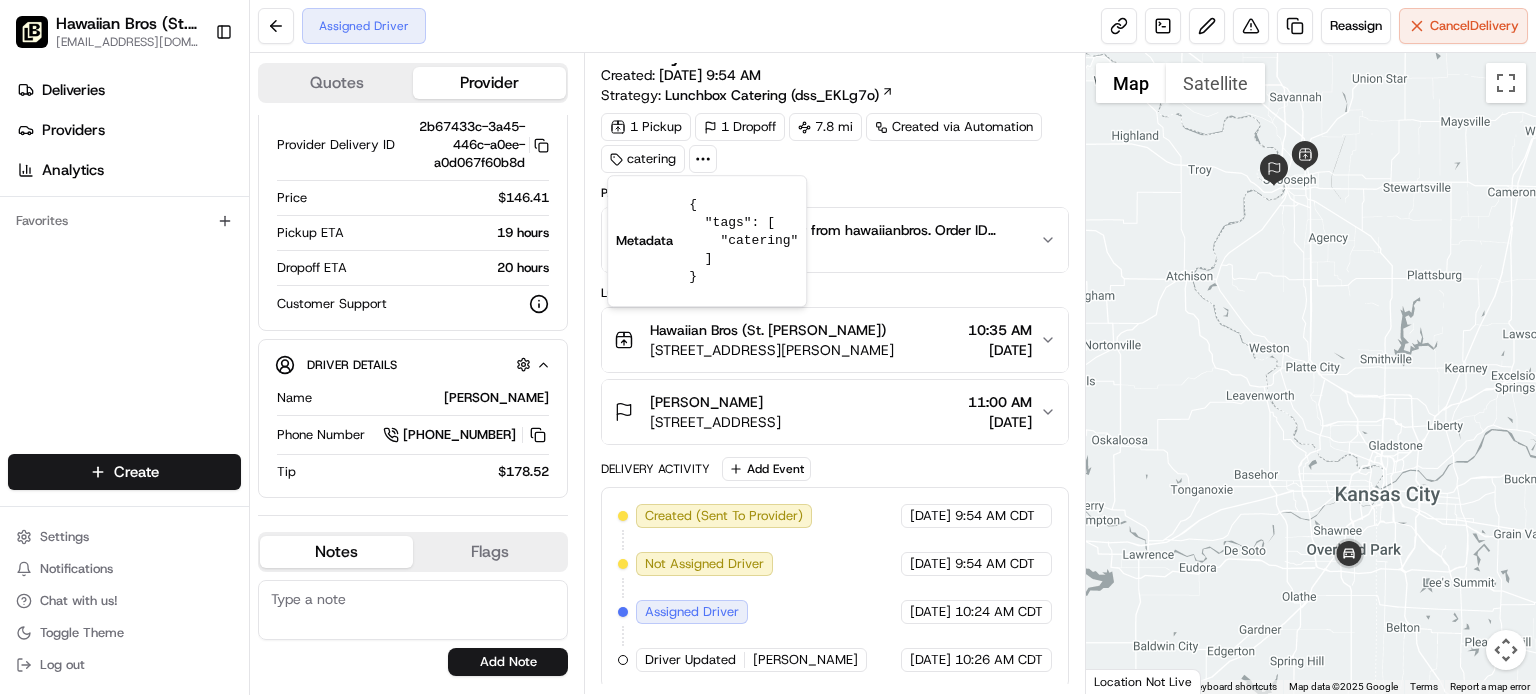 click at bounding box center [413, 610] 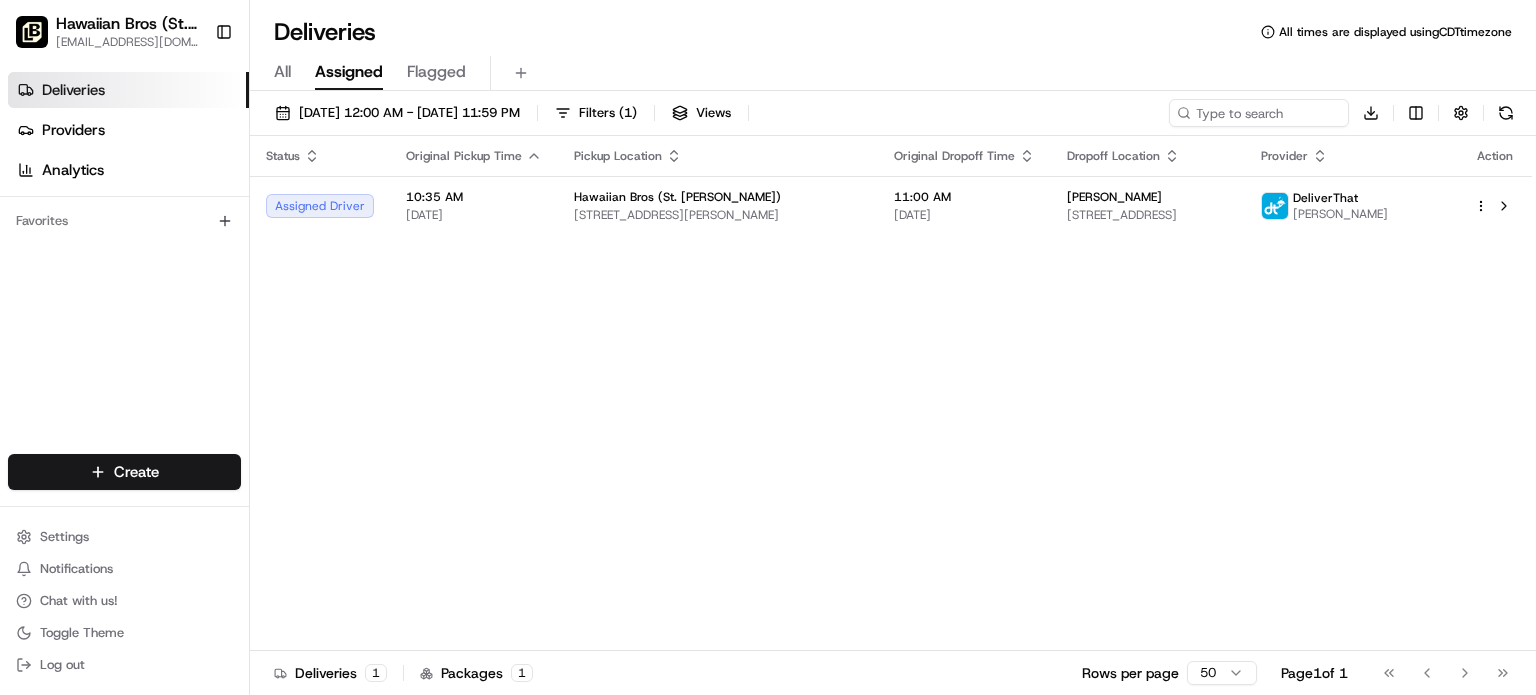 scroll, scrollTop: 0, scrollLeft: 0, axis: both 